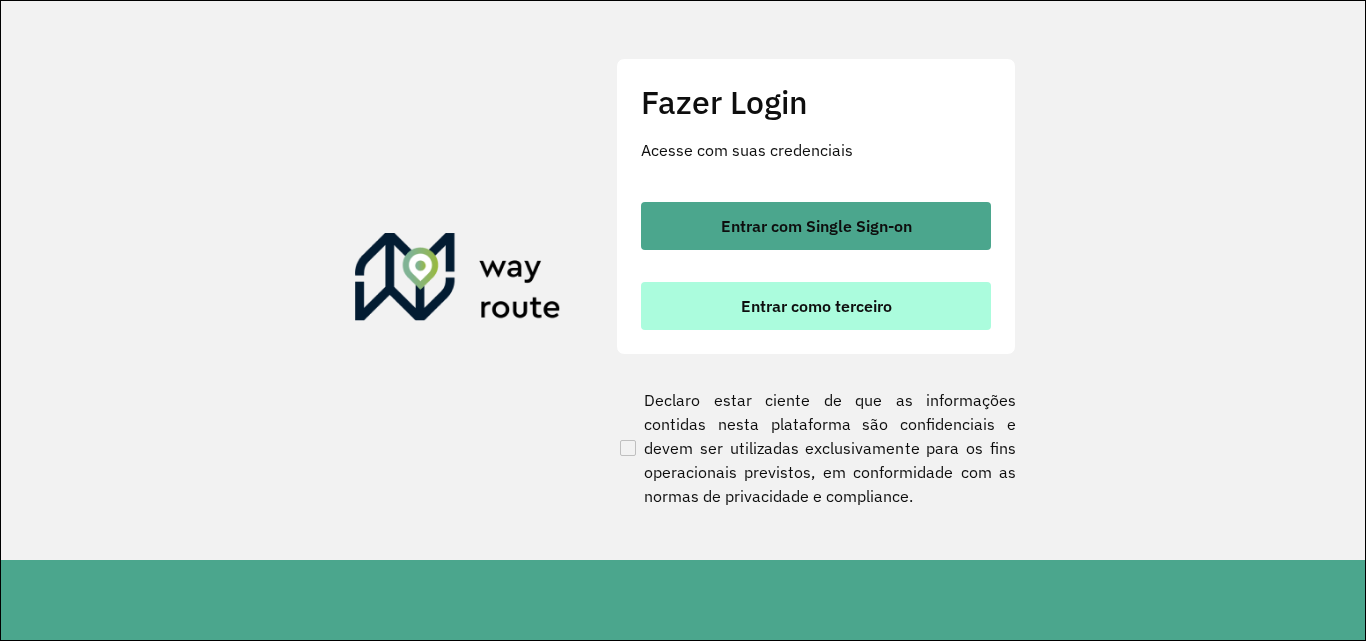 scroll, scrollTop: 0, scrollLeft: 0, axis: both 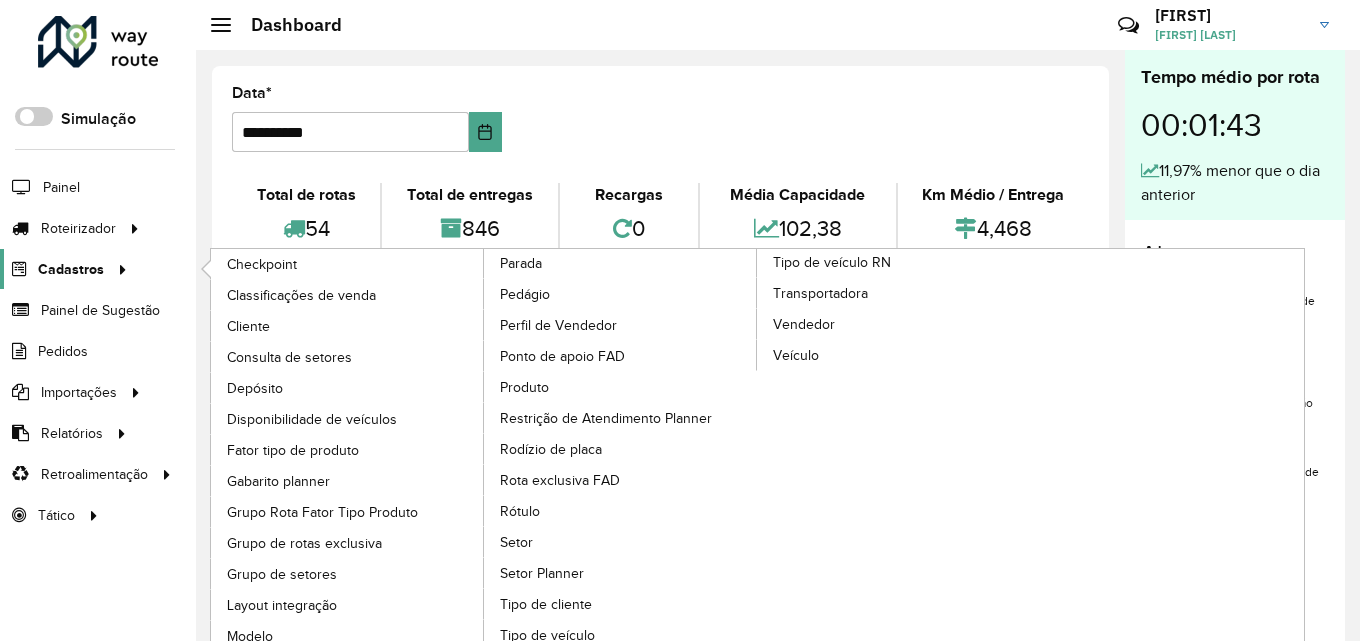 click on "Cadastros" 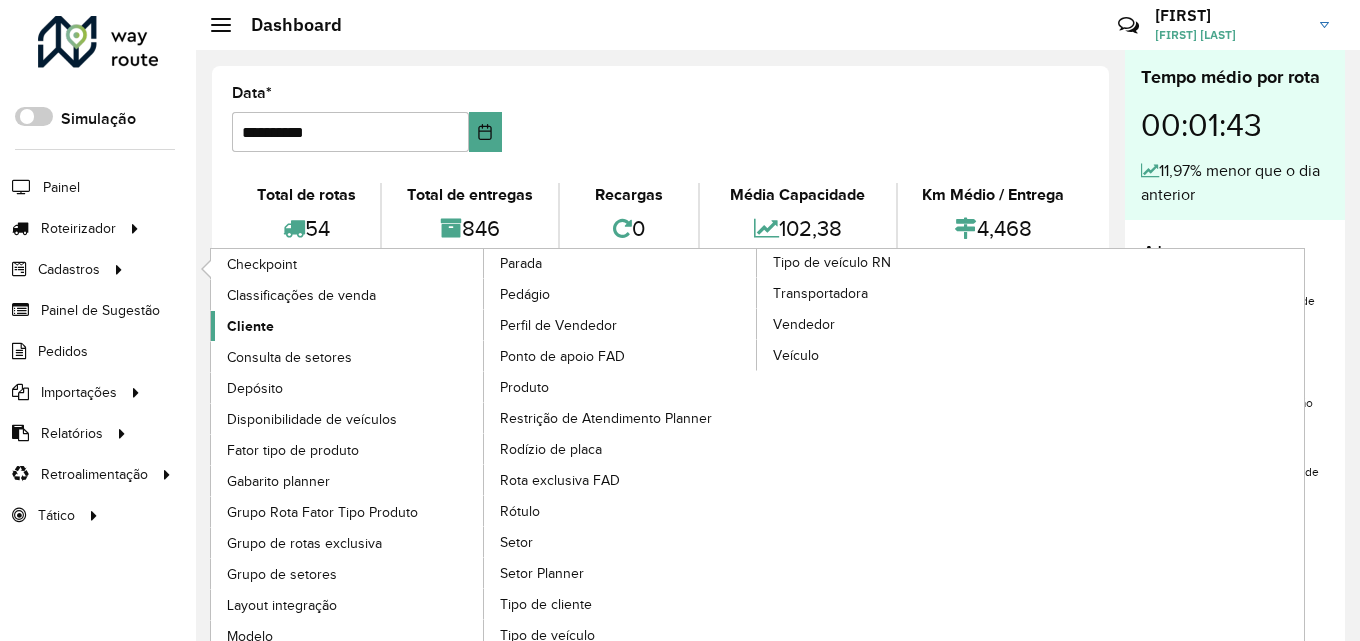 click on "Cliente" 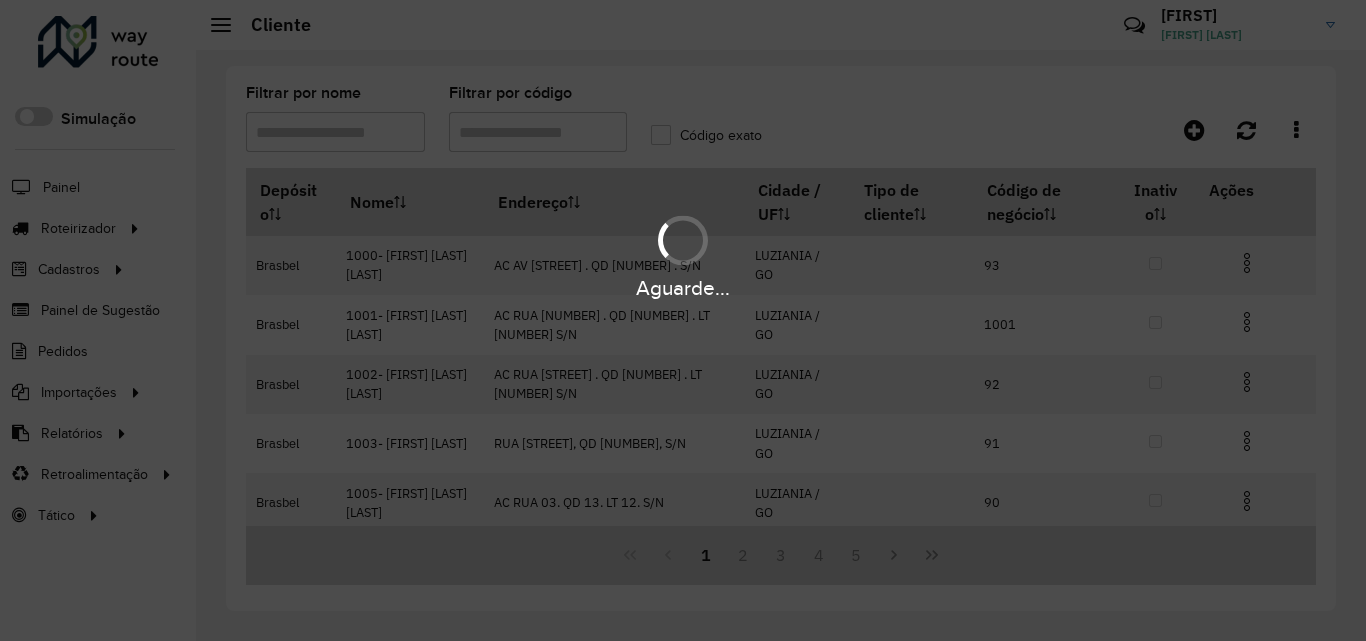 click on "Aguarde..." at bounding box center [683, 320] 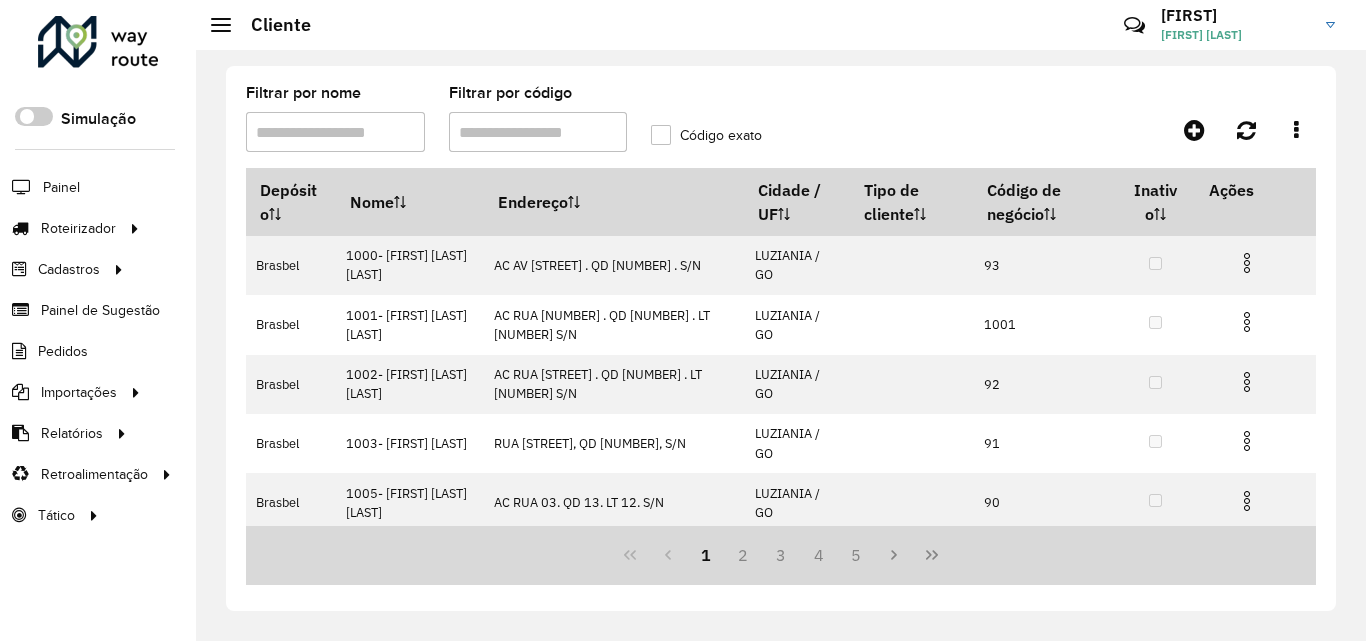 click on "Filtrar por código" at bounding box center (538, 132) 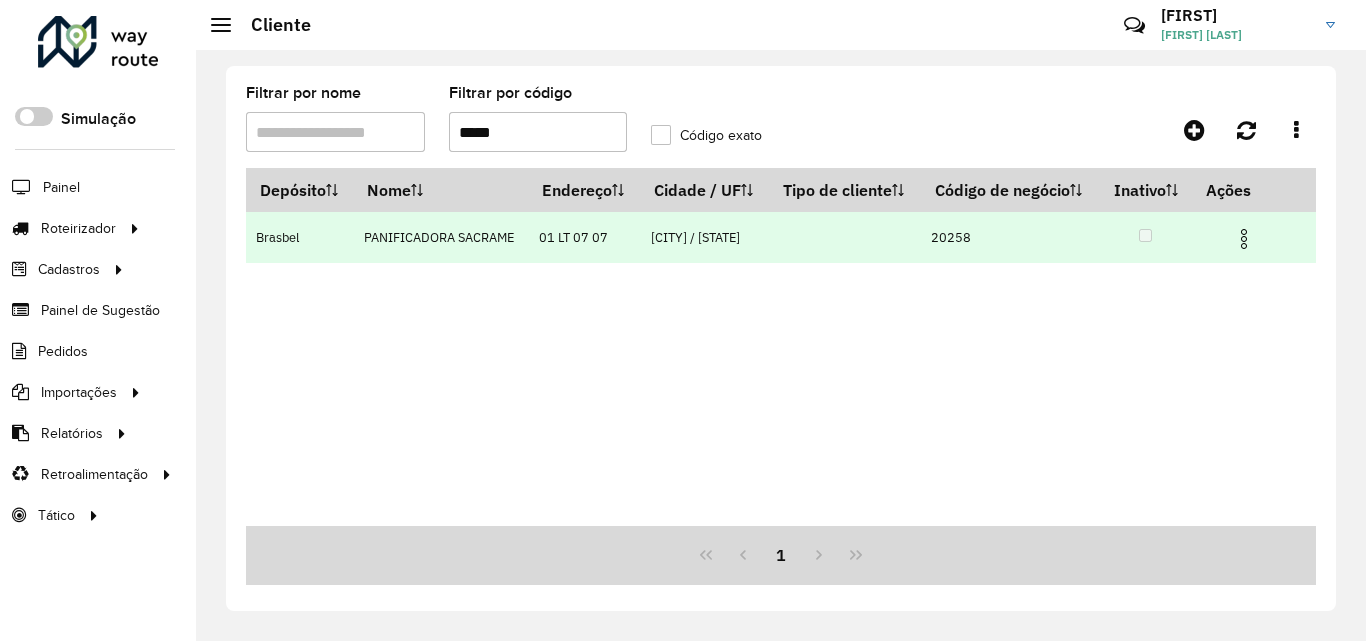 type on "*****" 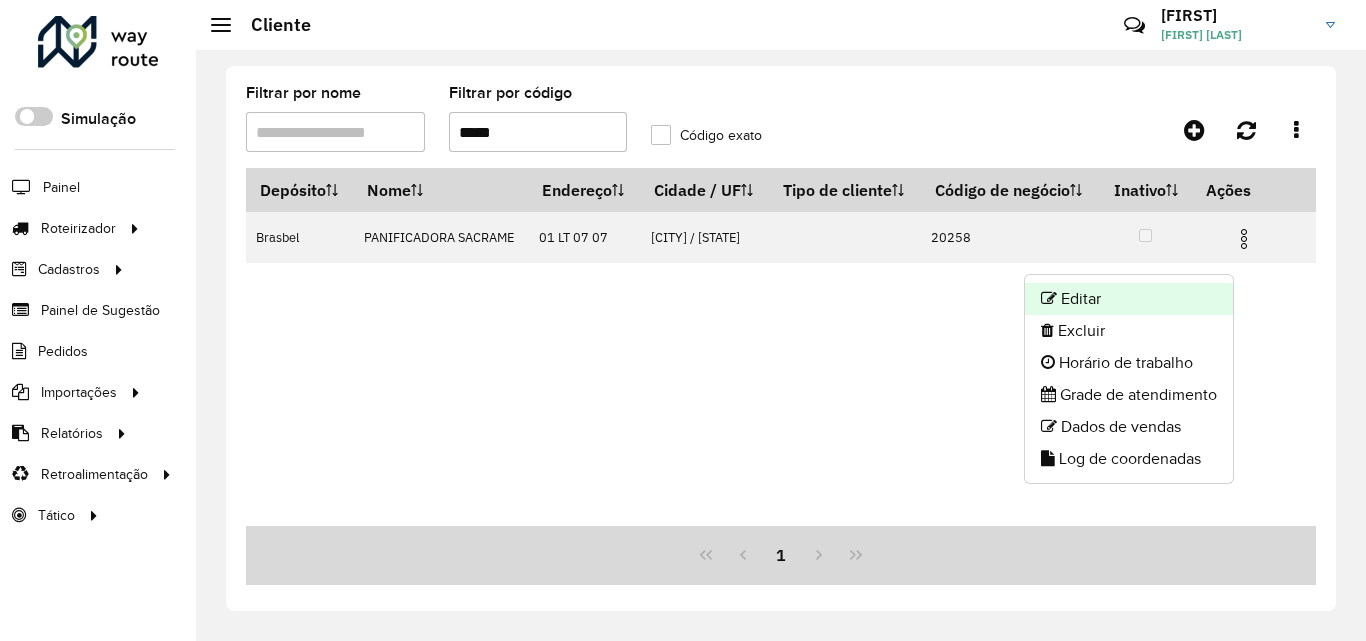 click on "Editar" 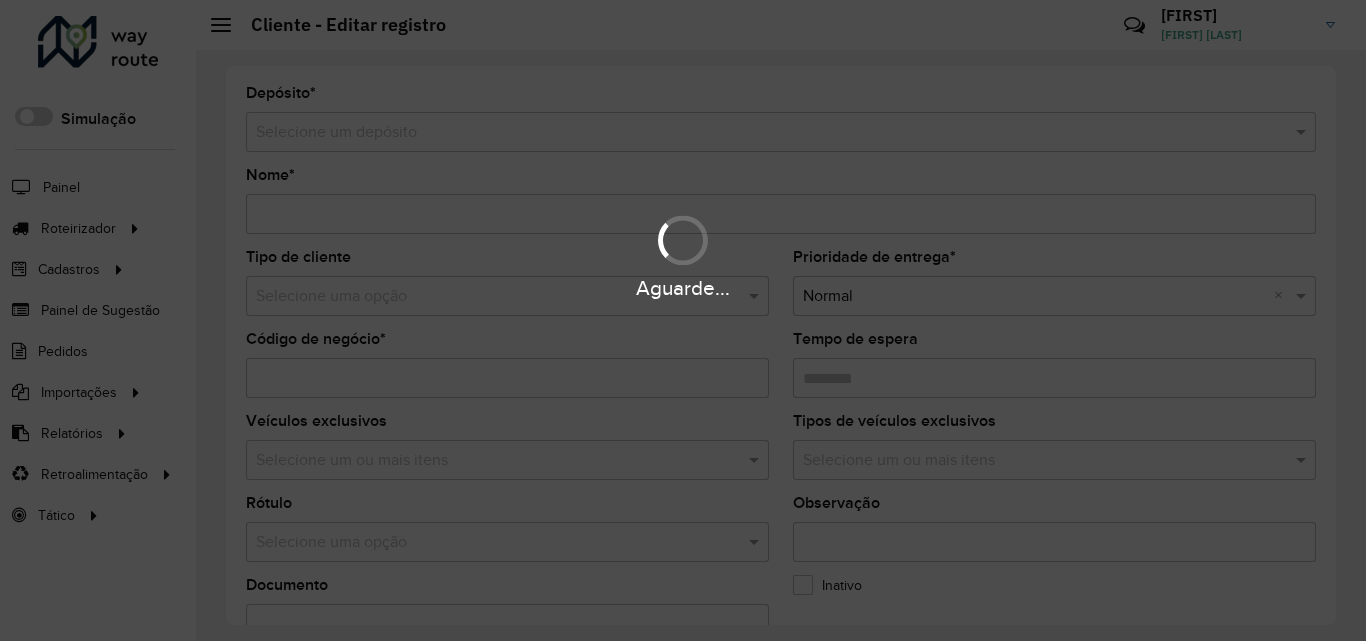 type on "**********" 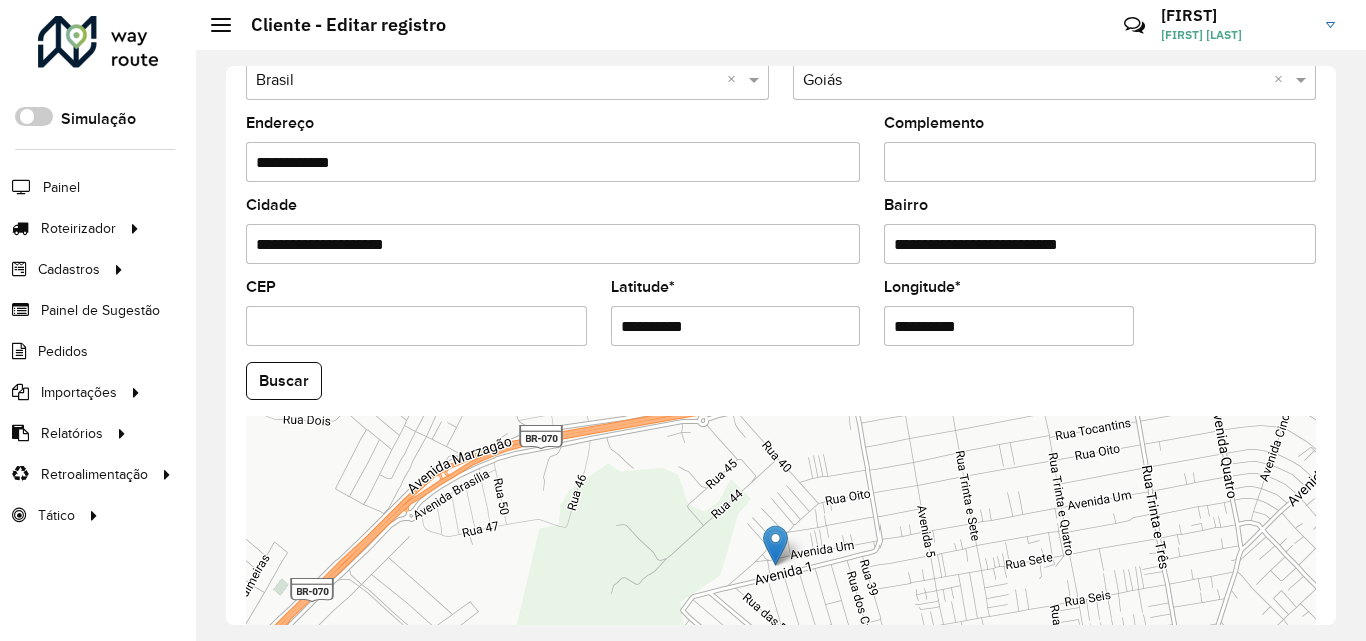 scroll, scrollTop: 700, scrollLeft: 0, axis: vertical 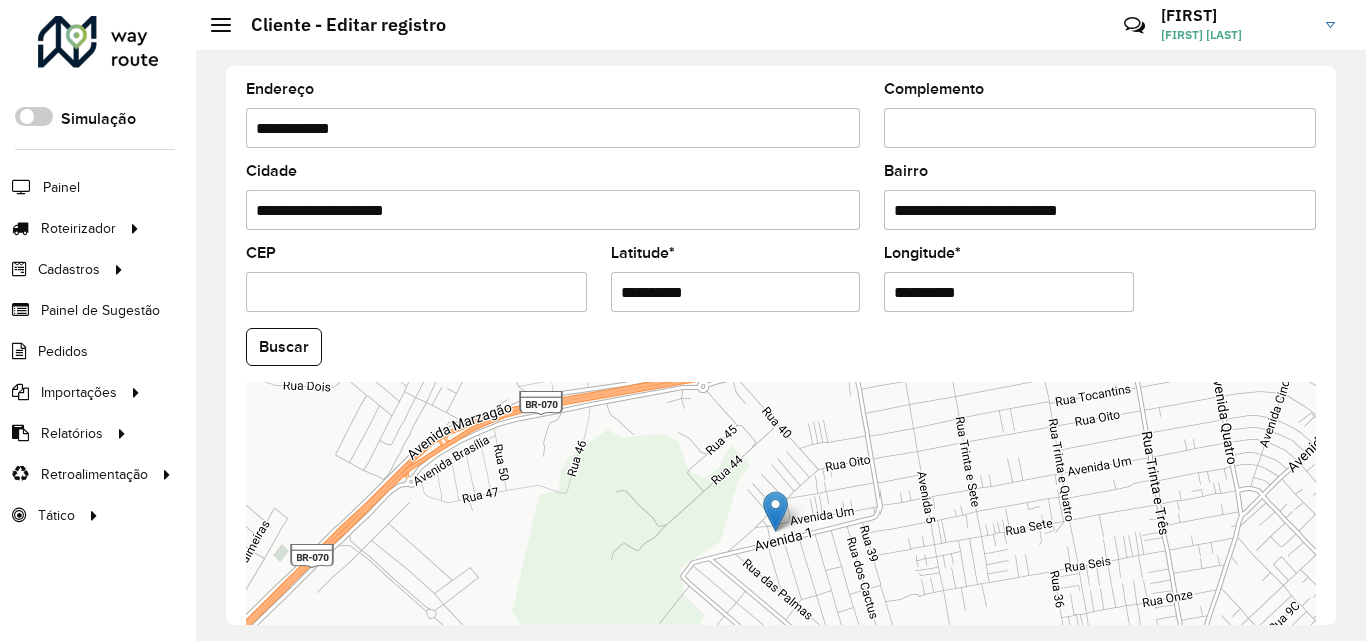 drag, startPoint x: 718, startPoint y: 281, endPoint x: 525, endPoint y: 285, distance: 193.04144 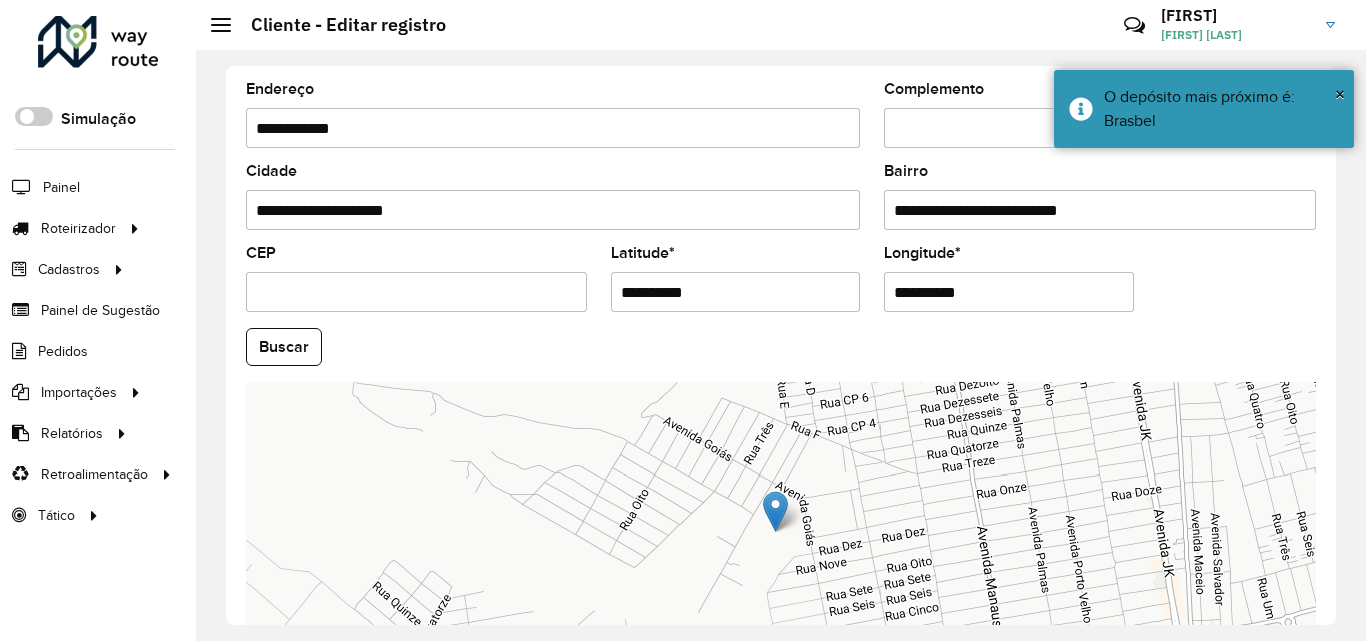 drag, startPoint x: 999, startPoint y: 286, endPoint x: 765, endPoint y: 290, distance: 234.03418 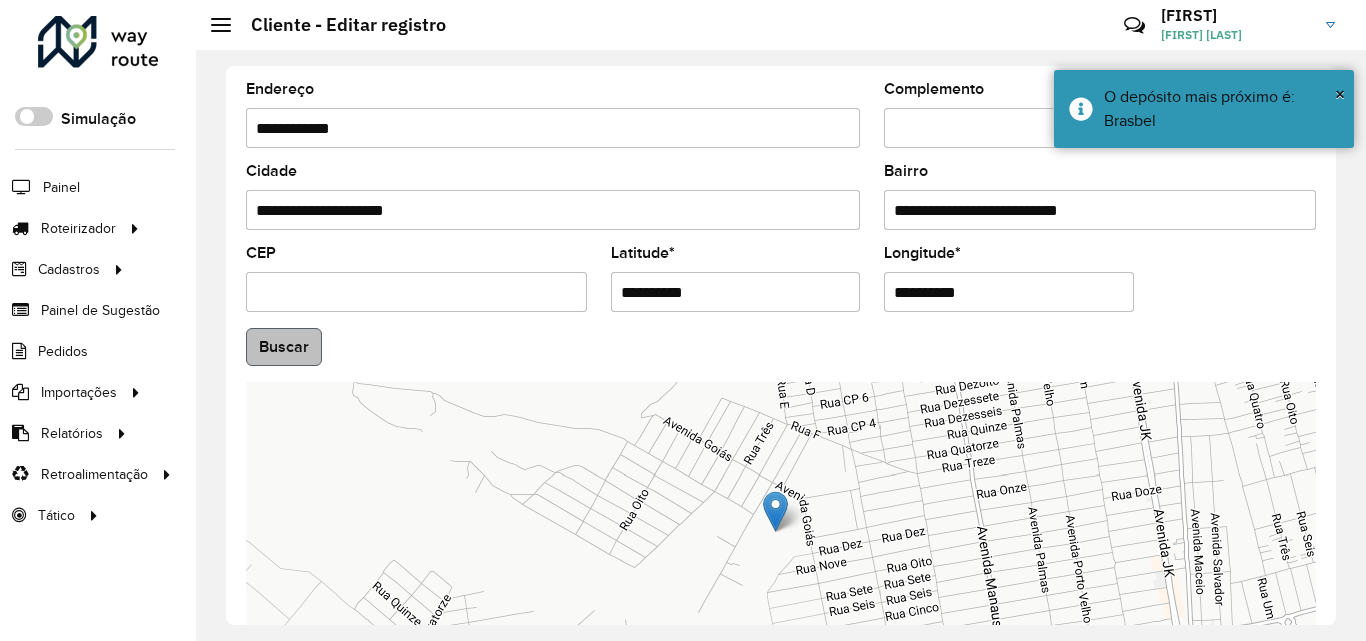 type on "**********" 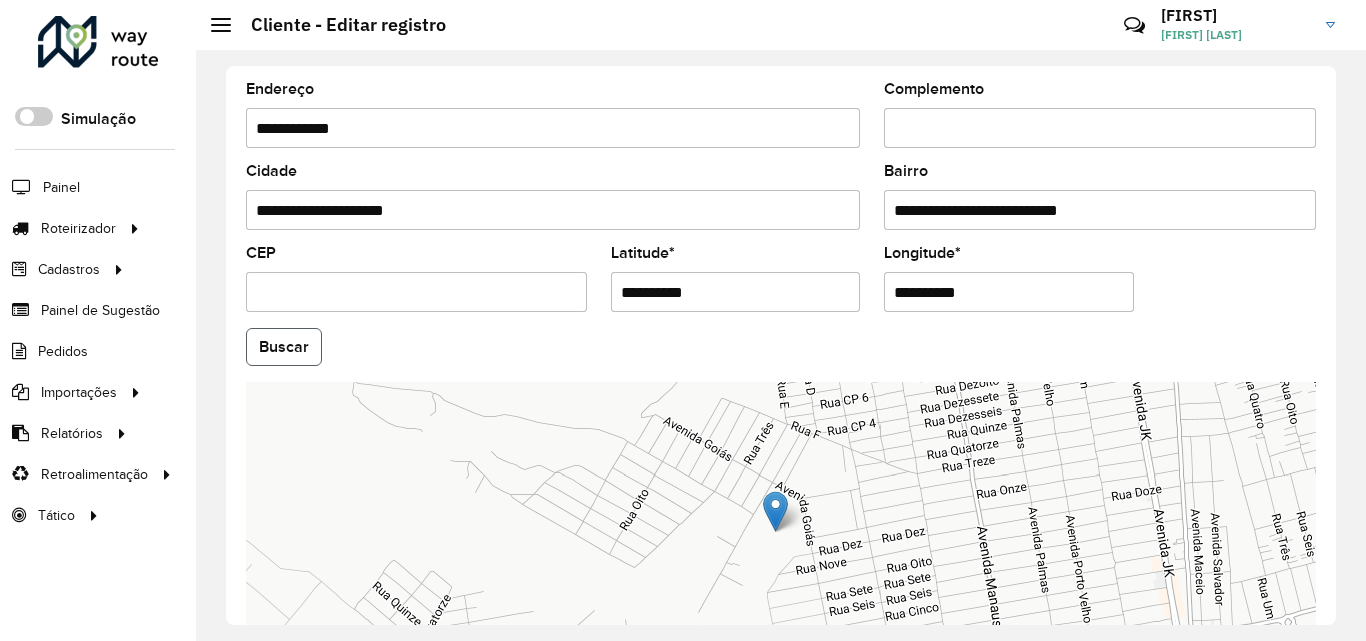 click on "Aguarde...  Pop-up bloqueado!  Seu navegador bloqueou automáticamente a abertura de uma nova janela.   Acesse as configurações e adicione o endereço do sistema a lista de permissão.   Fechar  Roteirizador AmbevTech Simulação Painel Roteirizador Entregas Vendas Cadastros Checkpoint Classificações de venda Cliente Consulta de setores Depósito Disponibilidade de veículos Fator tipo de produto Gabarito planner Grupo Rota Fator Tipo Produto Grupo de rotas exclusiva Grupo de setores Layout integração Modelo Parada Pedágio Perfil de Vendedor Ponto de apoio FAD Produto Restrição de Atendimento Planner Rodízio de placa Rota exclusiva FAD Rótulo Setor Setor Planner Tipo de cliente Tipo de veículo Tipo de veículo RN Transportadora Vendedor Veículo Painel de Sugestão Pedidos Importações Classificação e volume de venda Clientes Fator tipo produto Gabarito planner Grade de atendimento Janela de atendimento Localização Pedidos Restrição de Atendimento Planner Tempo de espera Vendedor Veículos" at bounding box center (683, 320) 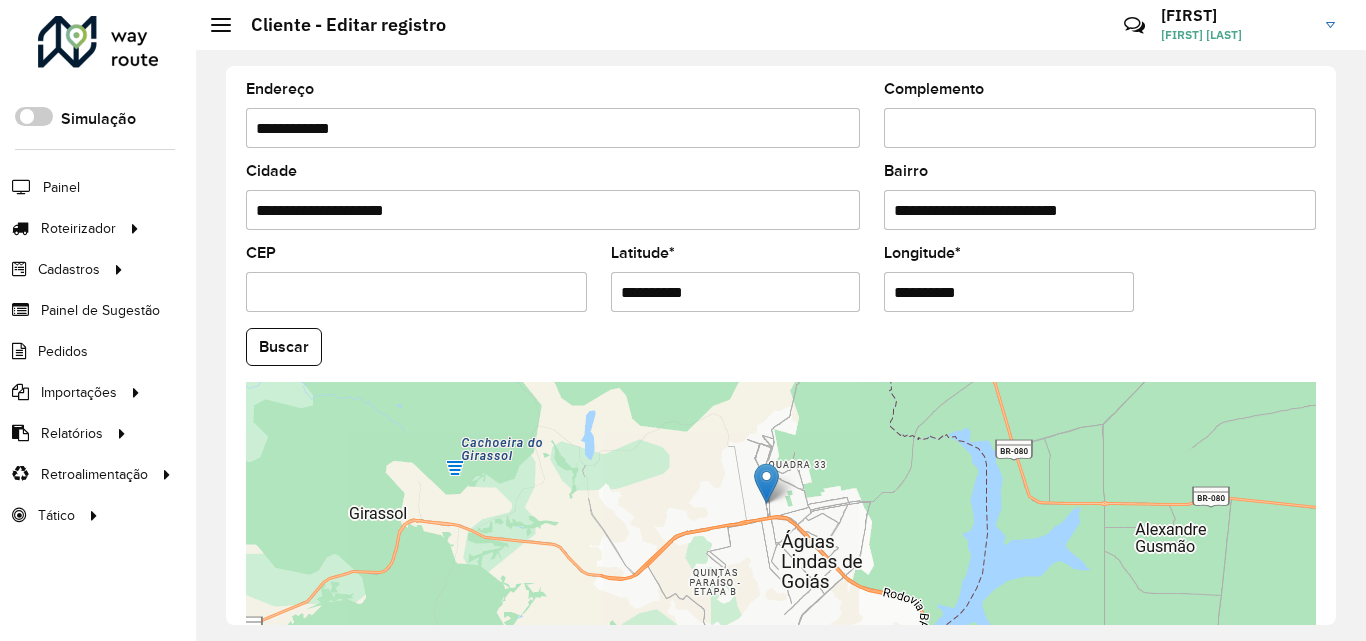 scroll, scrollTop: 847, scrollLeft: 0, axis: vertical 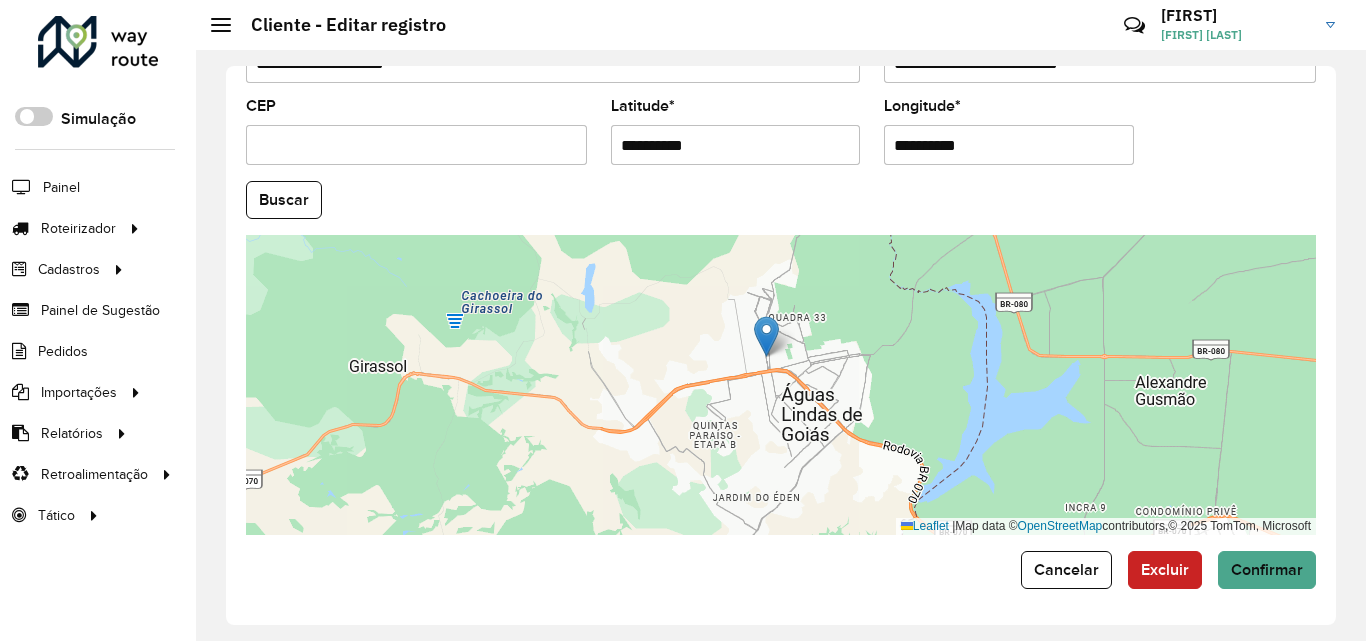 click on "Leaflet   |  Map data ©  OpenStreetMap  contributors,© 2025 TomTom, Microsoft" at bounding box center [781, 385] 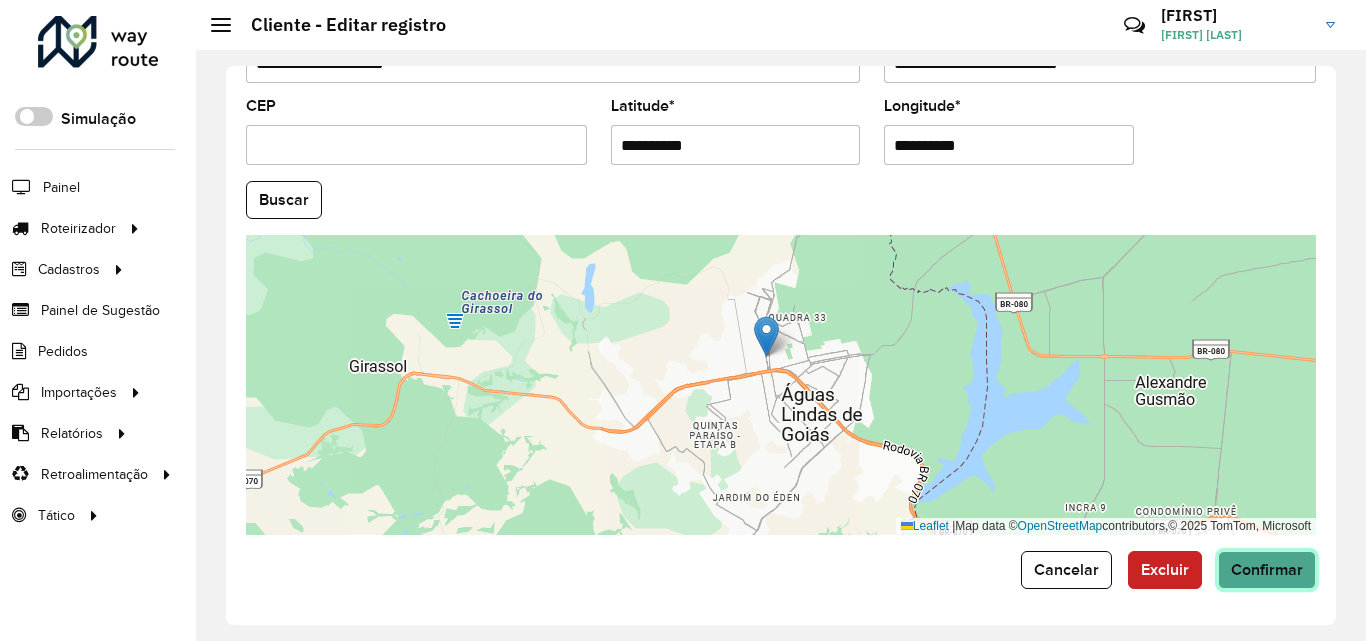 click on "Confirmar" 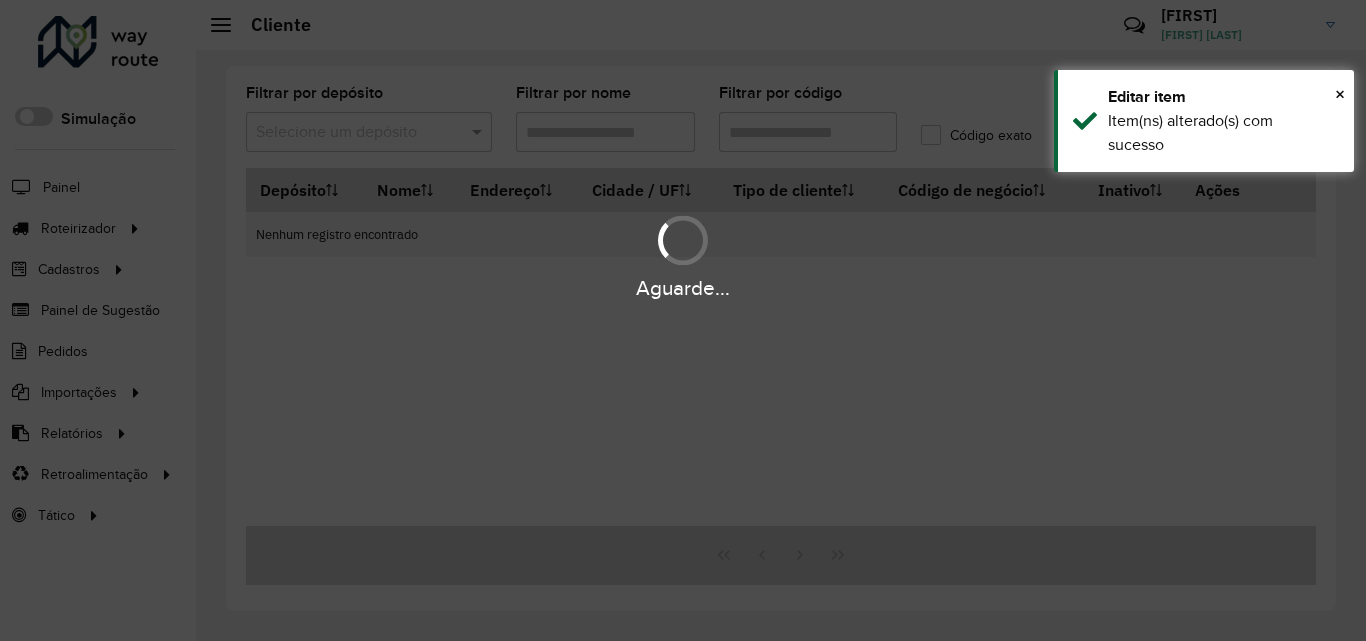 type on "*****" 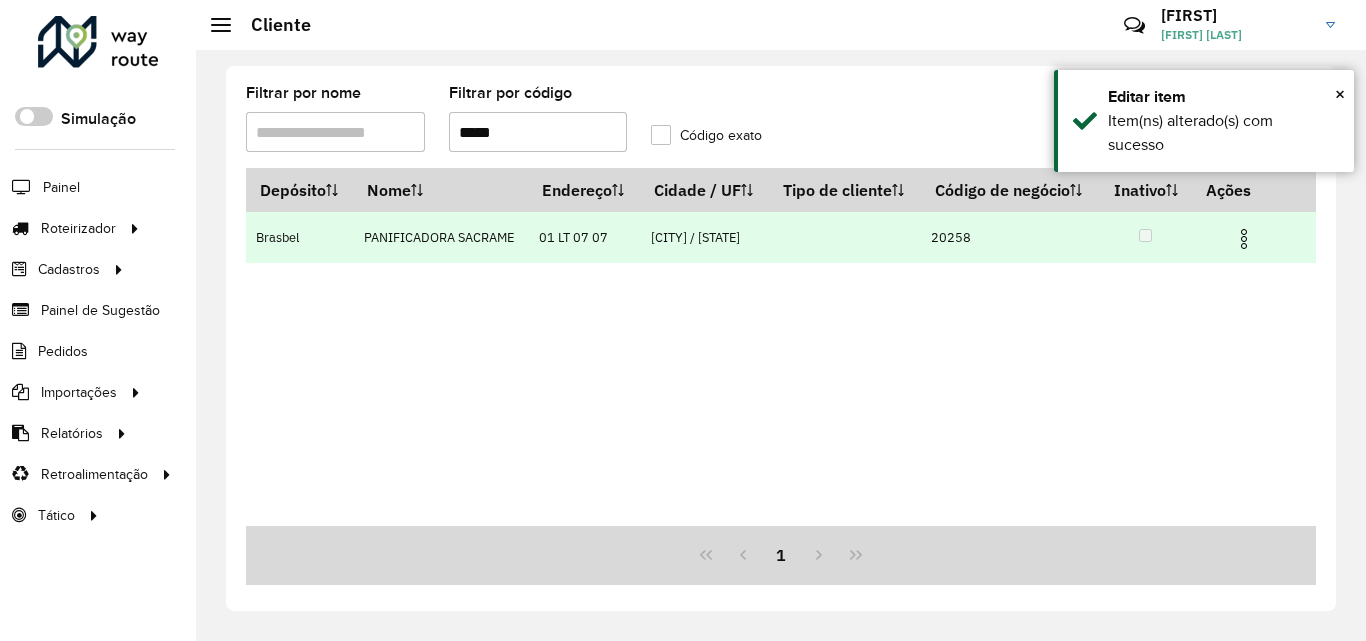 click at bounding box center (1244, 239) 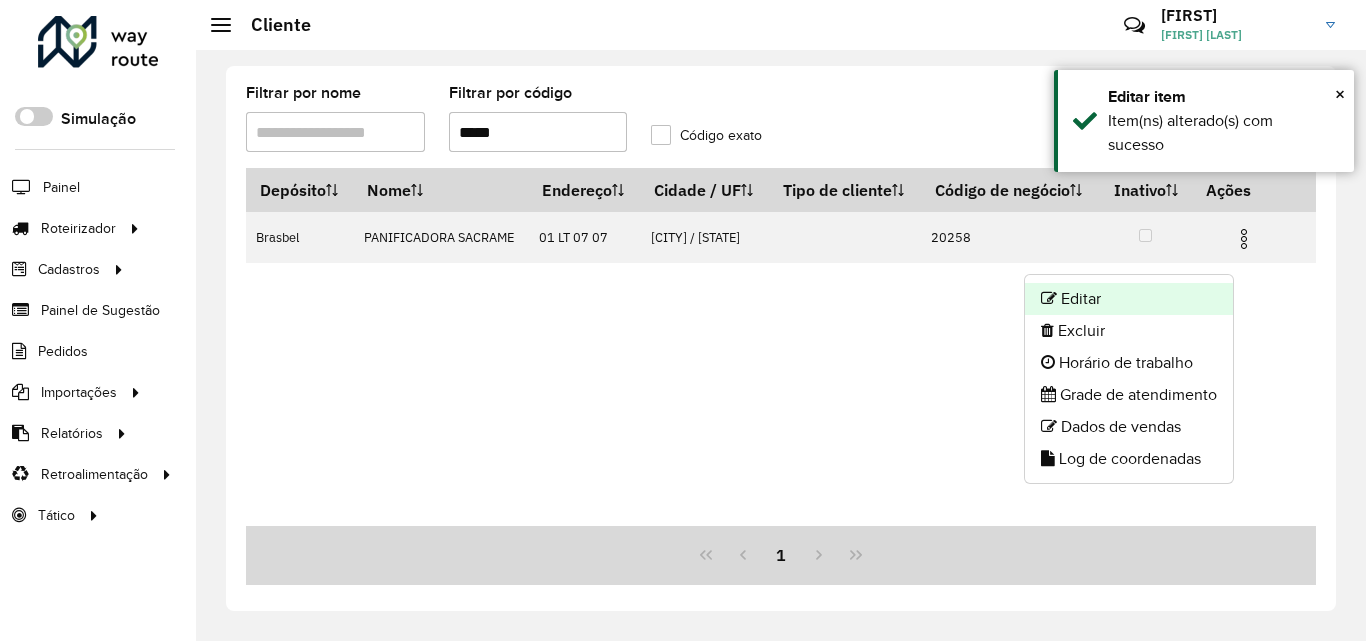 click on "Editar" 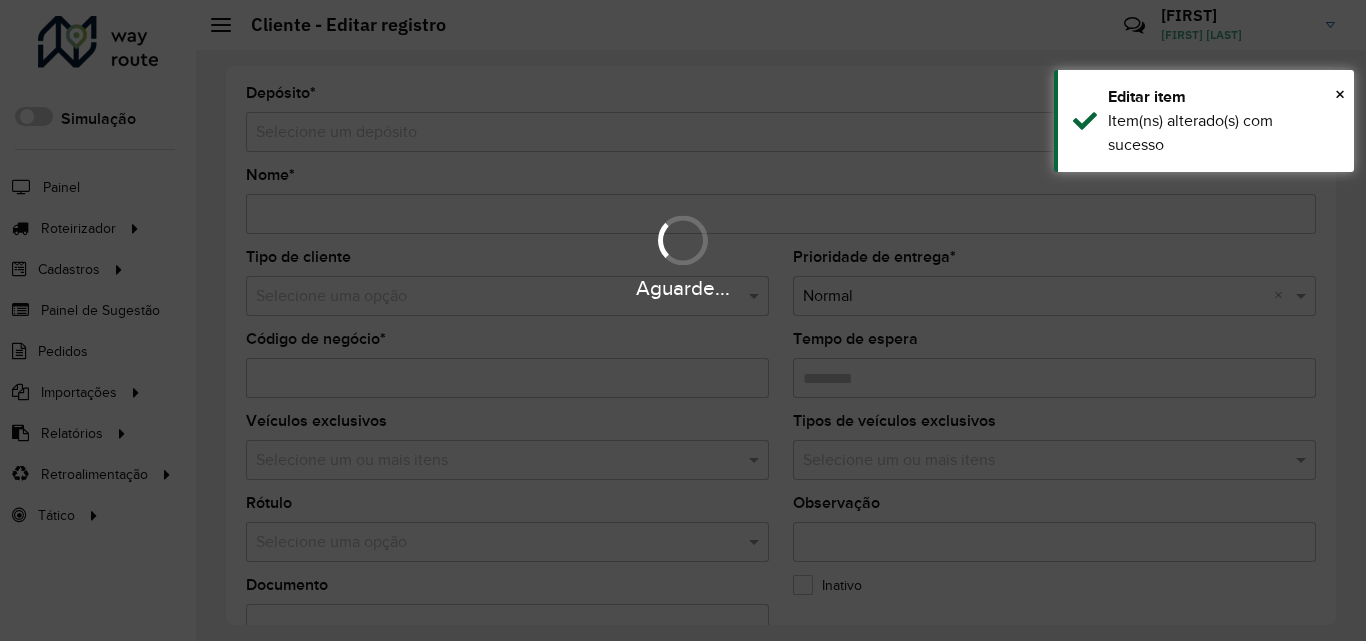 type on "**********" 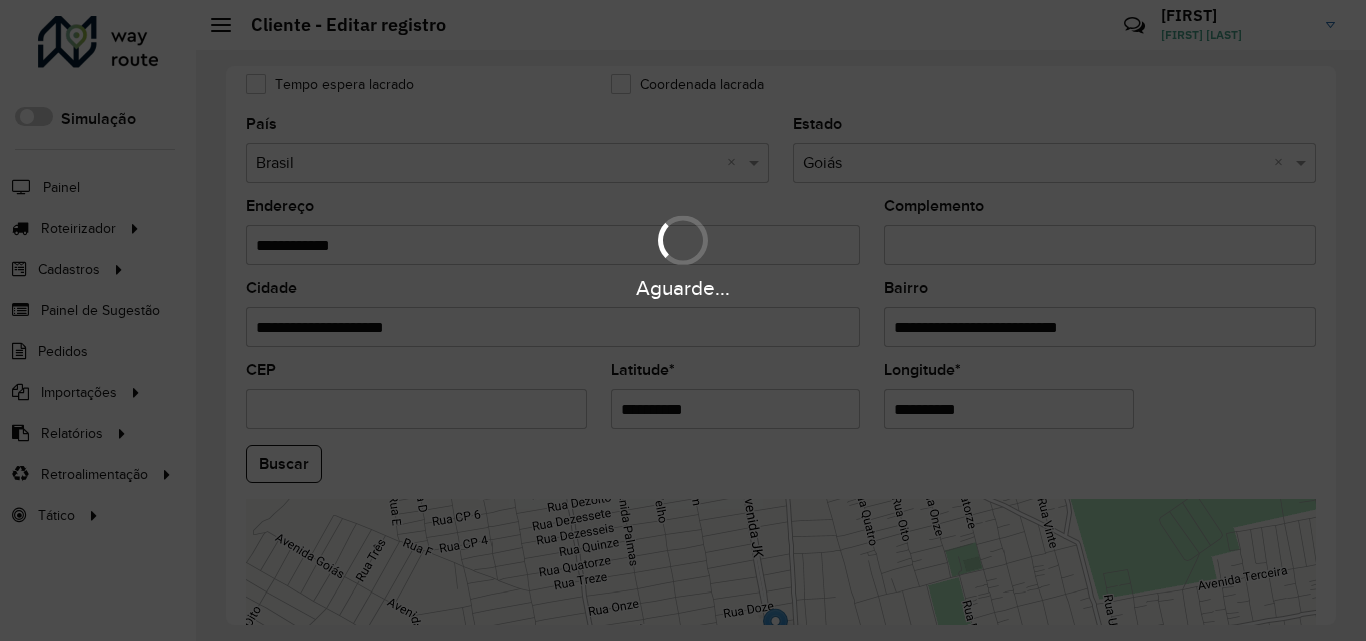 scroll, scrollTop: 598, scrollLeft: 0, axis: vertical 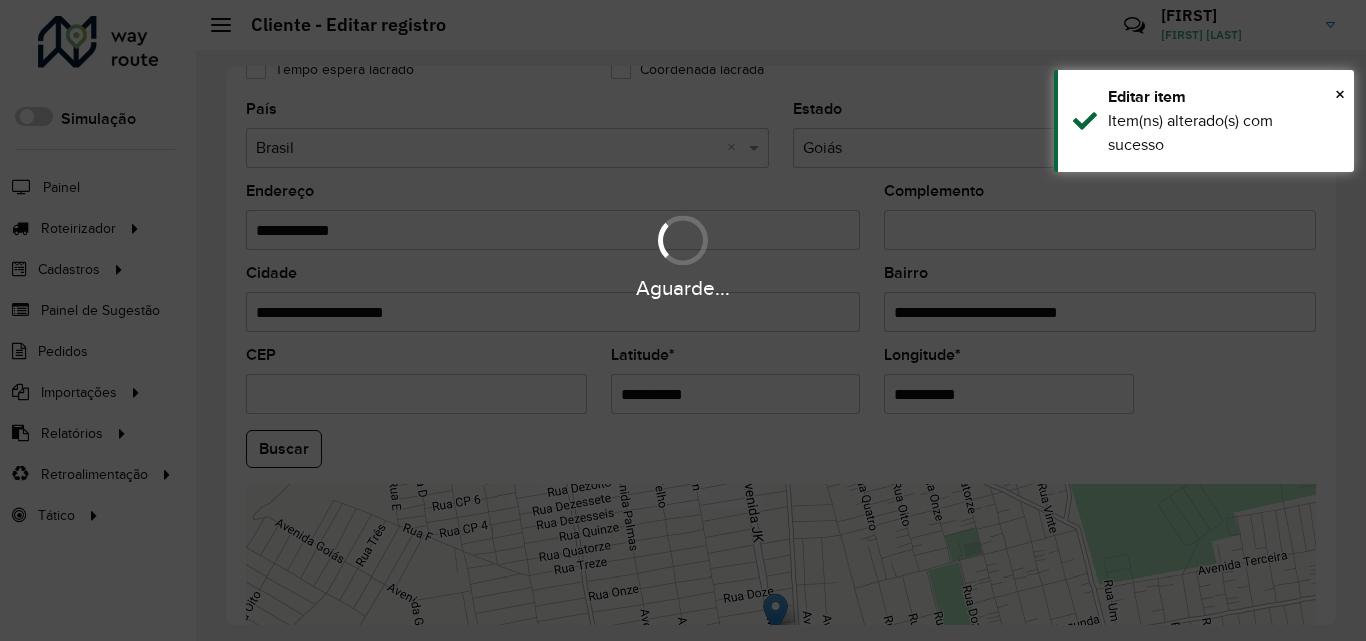 click on "Aguarde...  Pop-up bloqueado!  Seu navegador bloqueou automáticamente a abertura de uma nova janela.   Acesse as configurações e adicione o endereço do sistema a lista de permissão.   Fechar  Roteirizador AmbevTech Simulação Painel Roteirizador Entregas Vendas Cadastros Checkpoint Classificações de venda Cliente Consulta de setores Depósito Disponibilidade de veículos Fator tipo de produto Gabarito planner Grupo Rota Fator Tipo Produto Grupo de rotas exclusiva Grupo de setores Layout integração Modelo Parada Pedágio Perfil de Vendedor Ponto de apoio FAD Produto Restrição de Atendimento Planner Rodízio de placa Rota exclusiva FAD Rótulo Setor Setor Planner Tipo de cliente Tipo de veículo Tipo de veículo RN Transportadora Vendedor Veículo Painel de Sugestão Pedidos Importações Classificação e volume de venda Clientes Fator tipo produto Gabarito planner Grade de atendimento Janela de atendimento Localização Pedidos Restrição de Atendimento Planner Tempo de espera Vendedor Veículos" at bounding box center (683, 320) 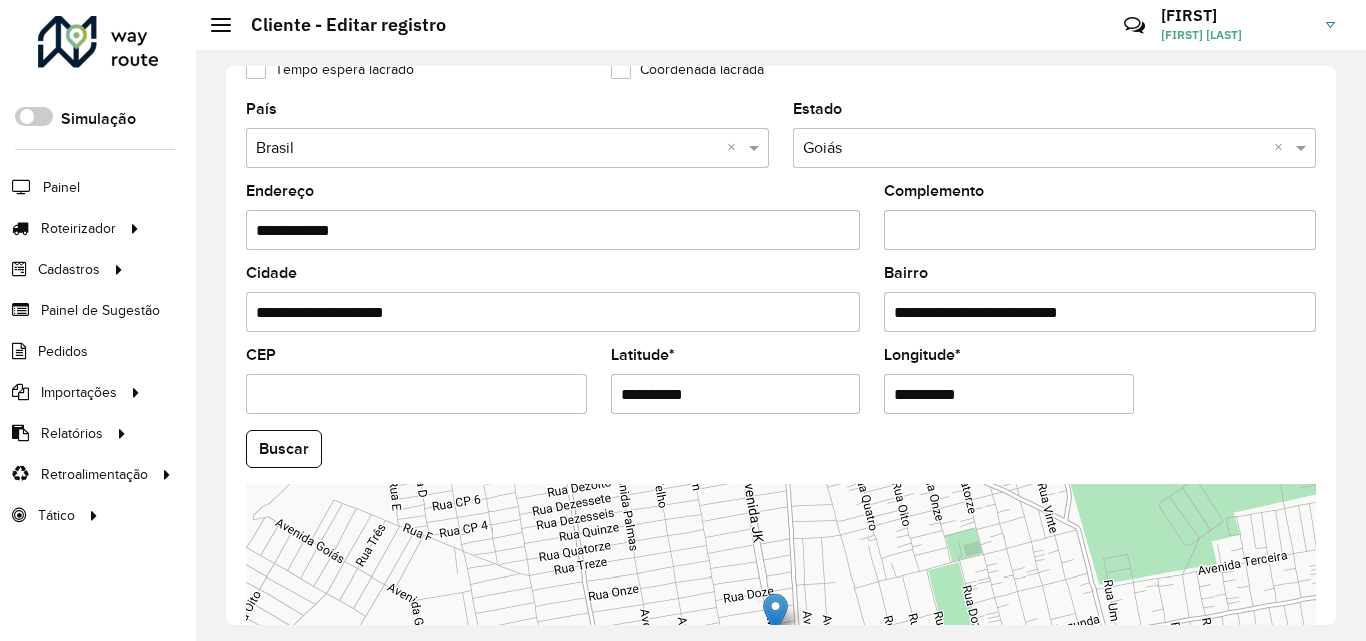 drag, startPoint x: 1329, startPoint y: 406, endPoint x: 1329, endPoint y: 466, distance: 60 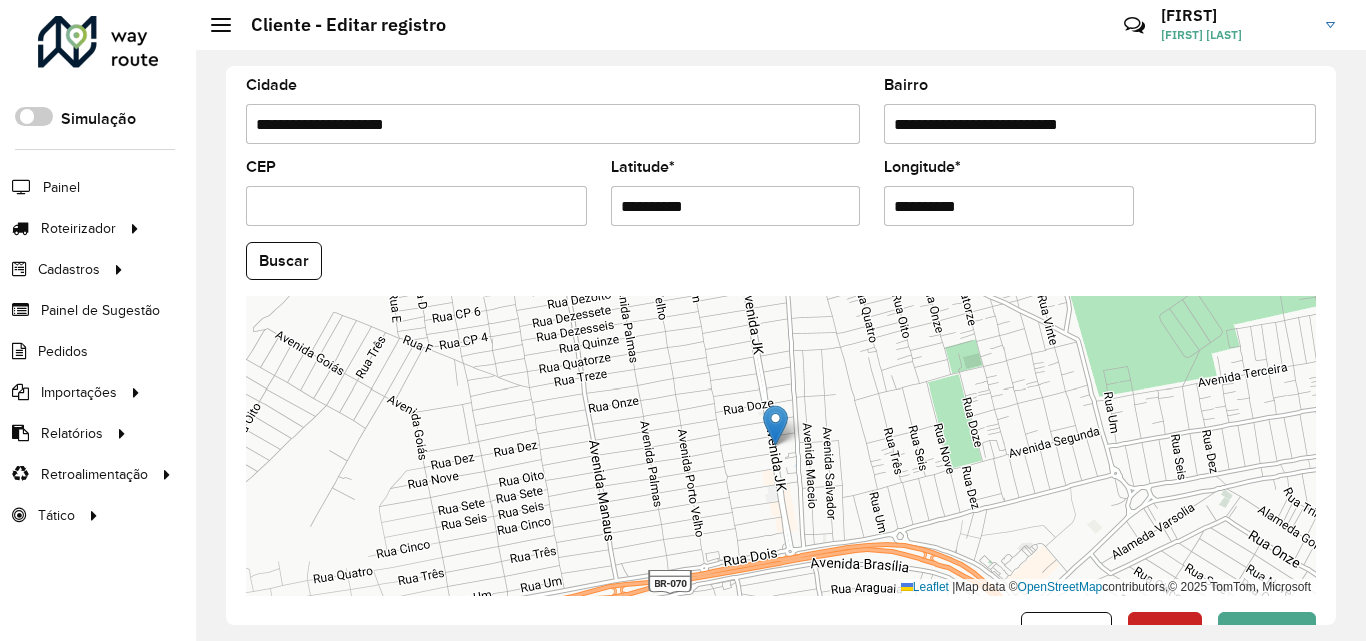scroll, scrollTop: 817, scrollLeft: 0, axis: vertical 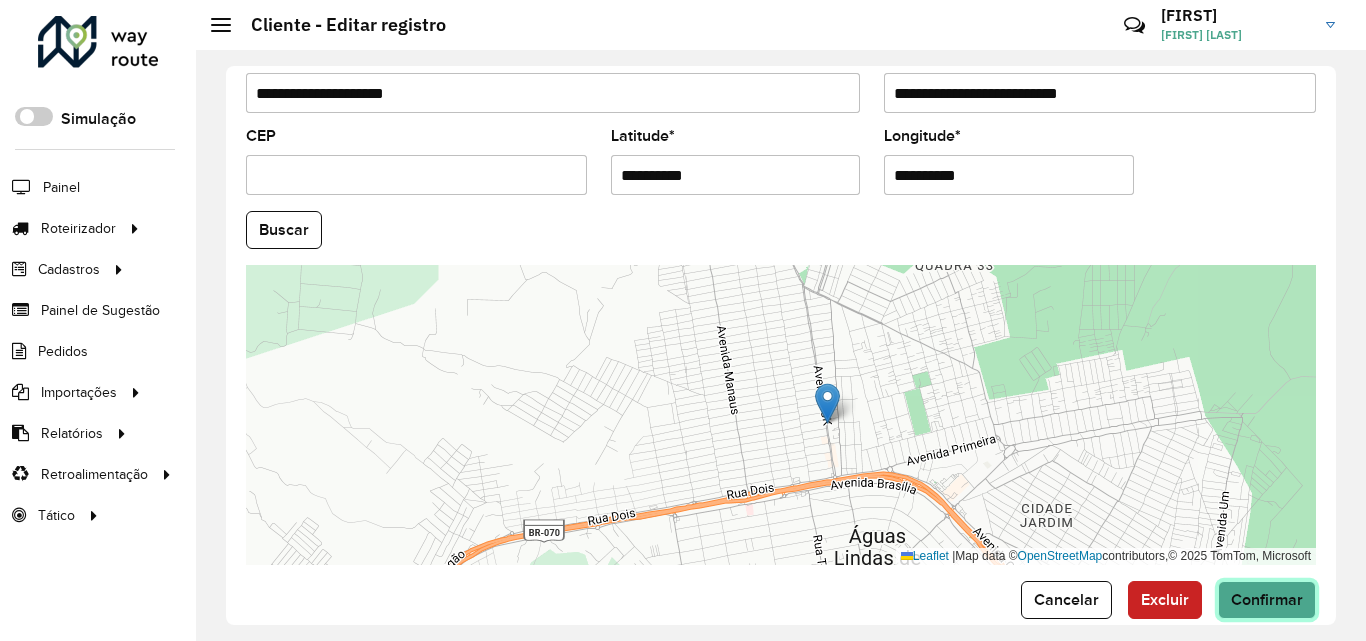 click on "Confirmar" 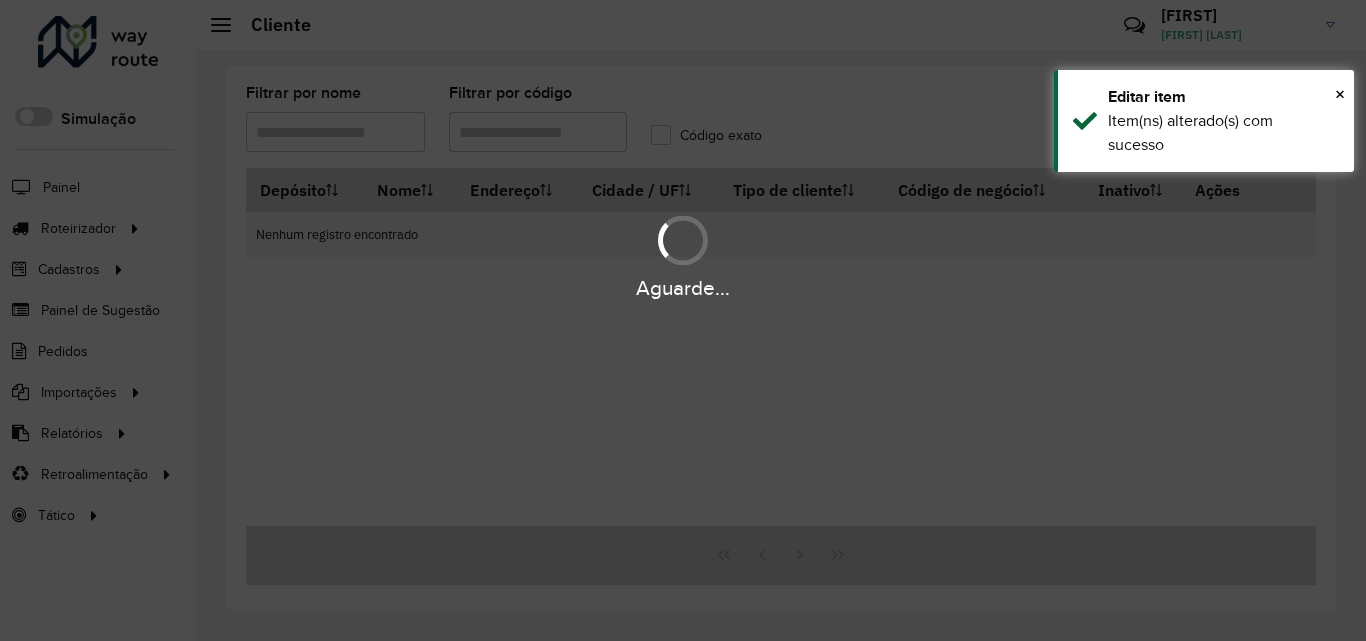 type on "*****" 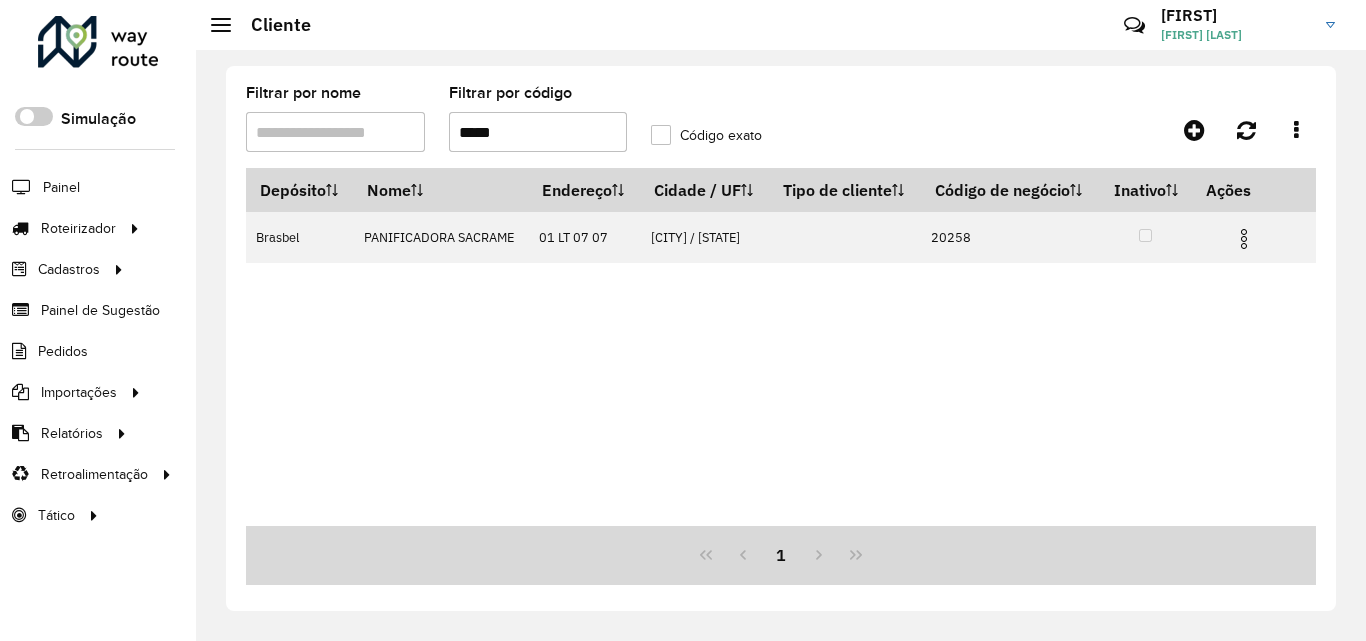 drag, startPoint x: 1168, startPoint y: 437, endPoint x: 856, endPoint y: 357, distance: 322.09314 